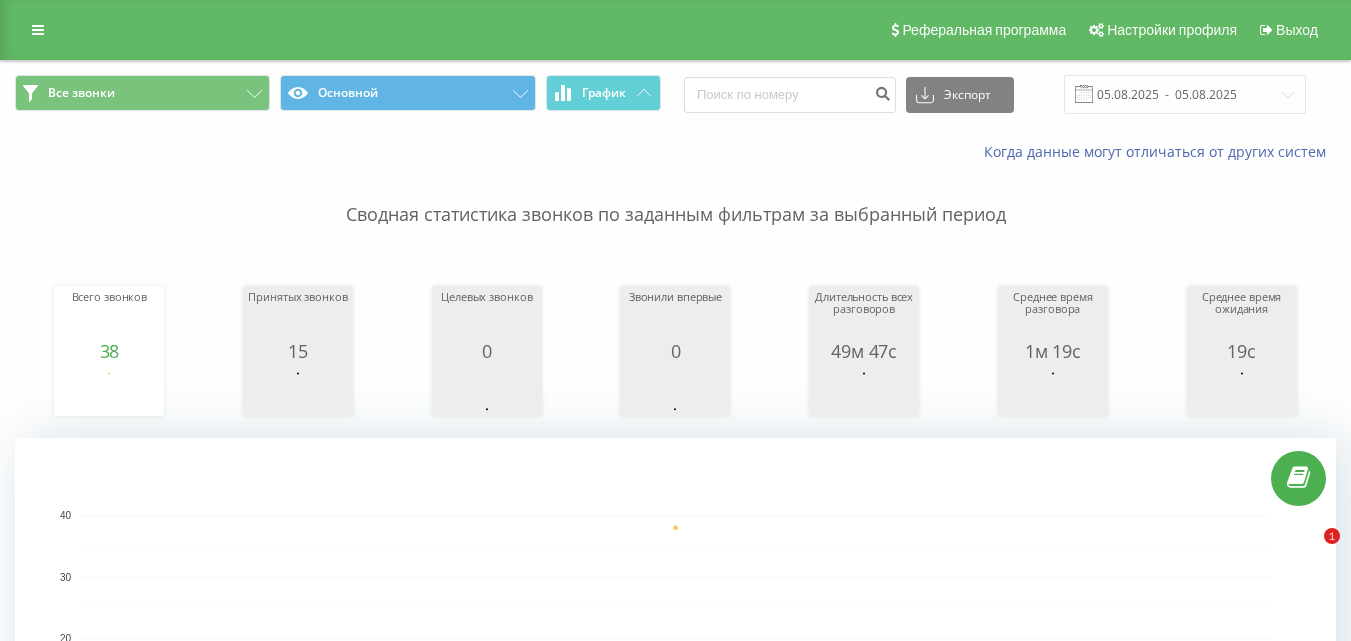 scroll, scrollTop: 0, scrollLeft: 0, axis: both 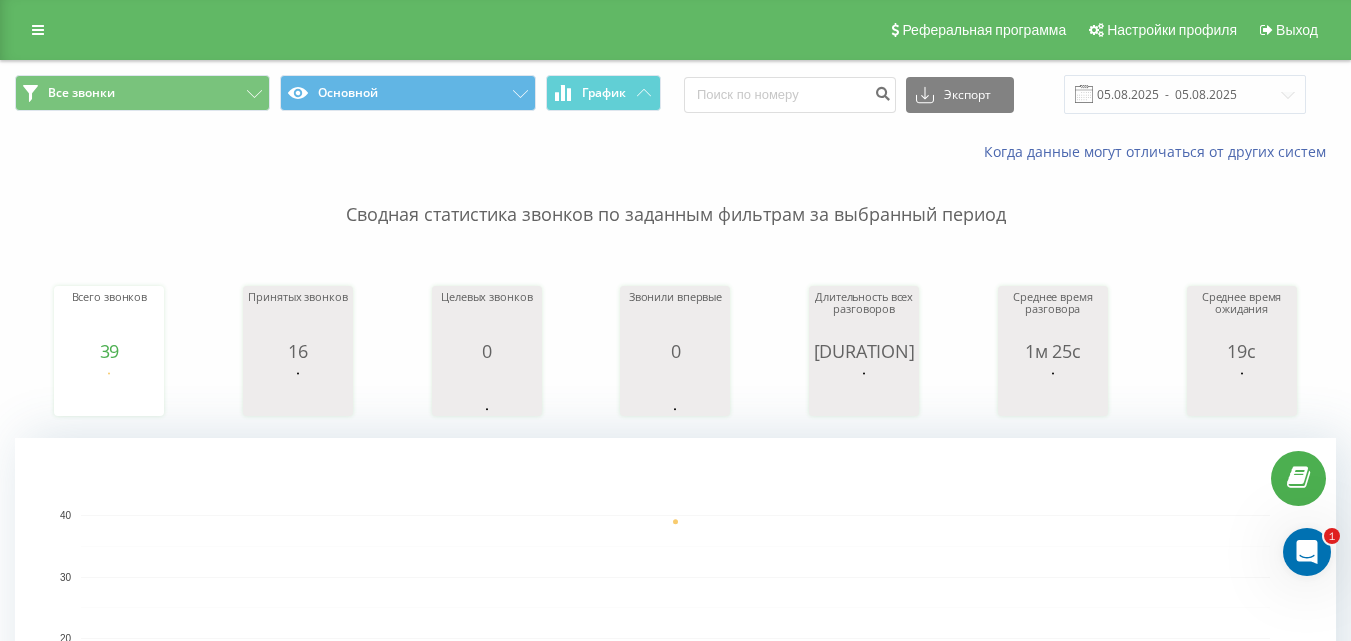 click 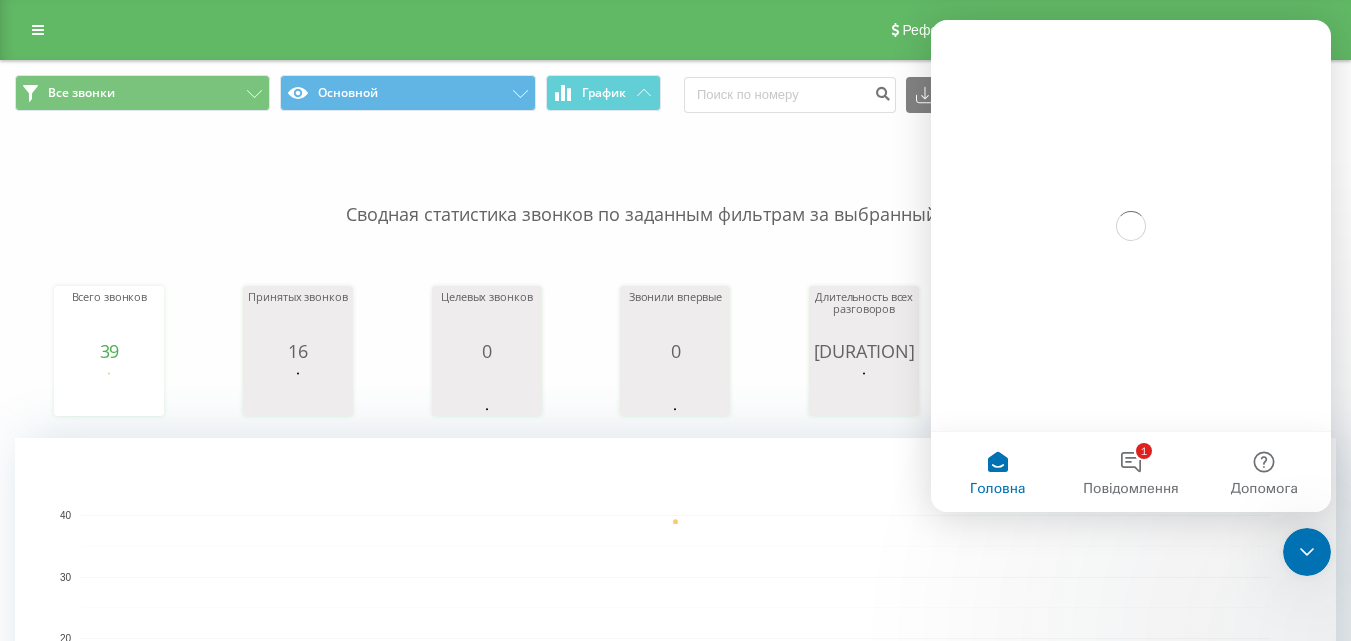 scroll, scrollTop: 0, scrollLeft: 0, axis: both 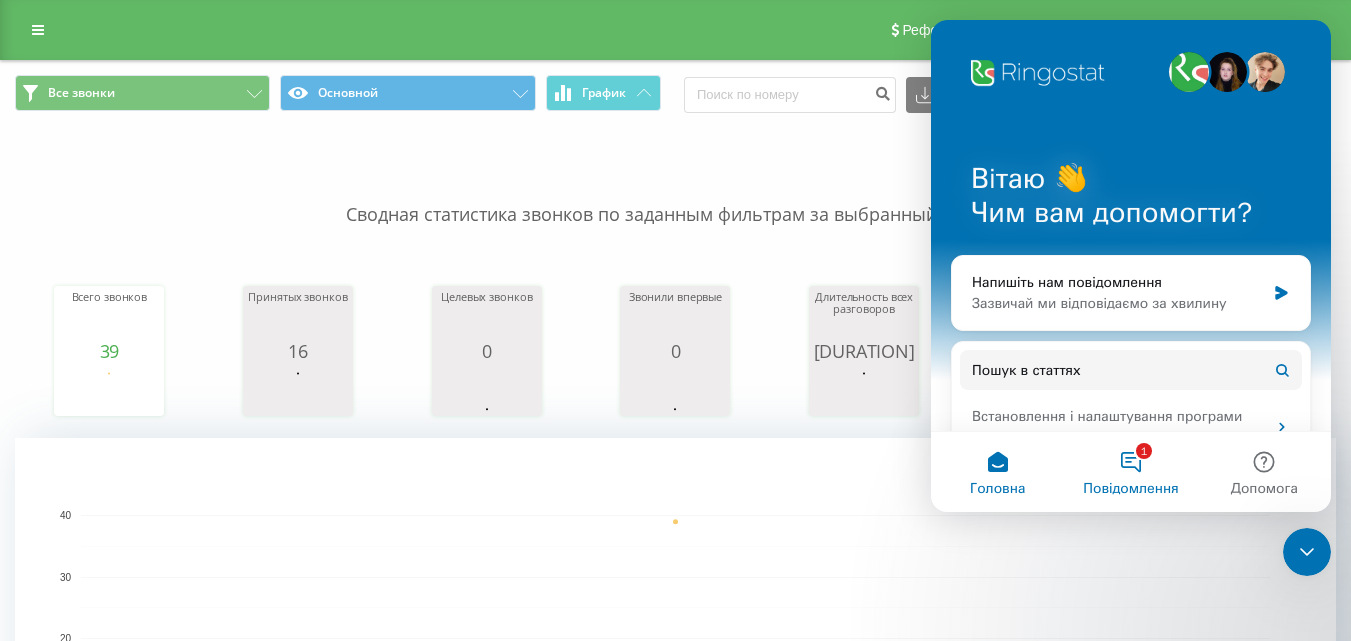 click on "1 Повідомлення" at bounding box center [1130, 472] 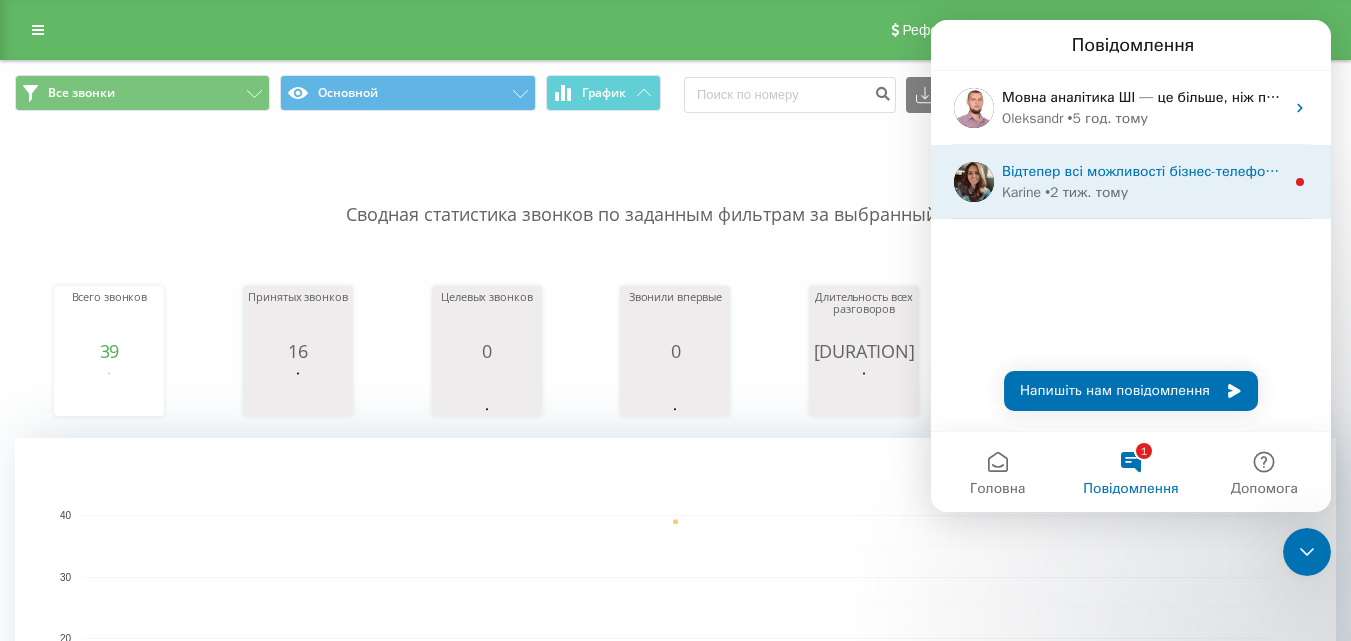 click on "Karine •  2 тиж. тому" at bounding box center [1143, 192] 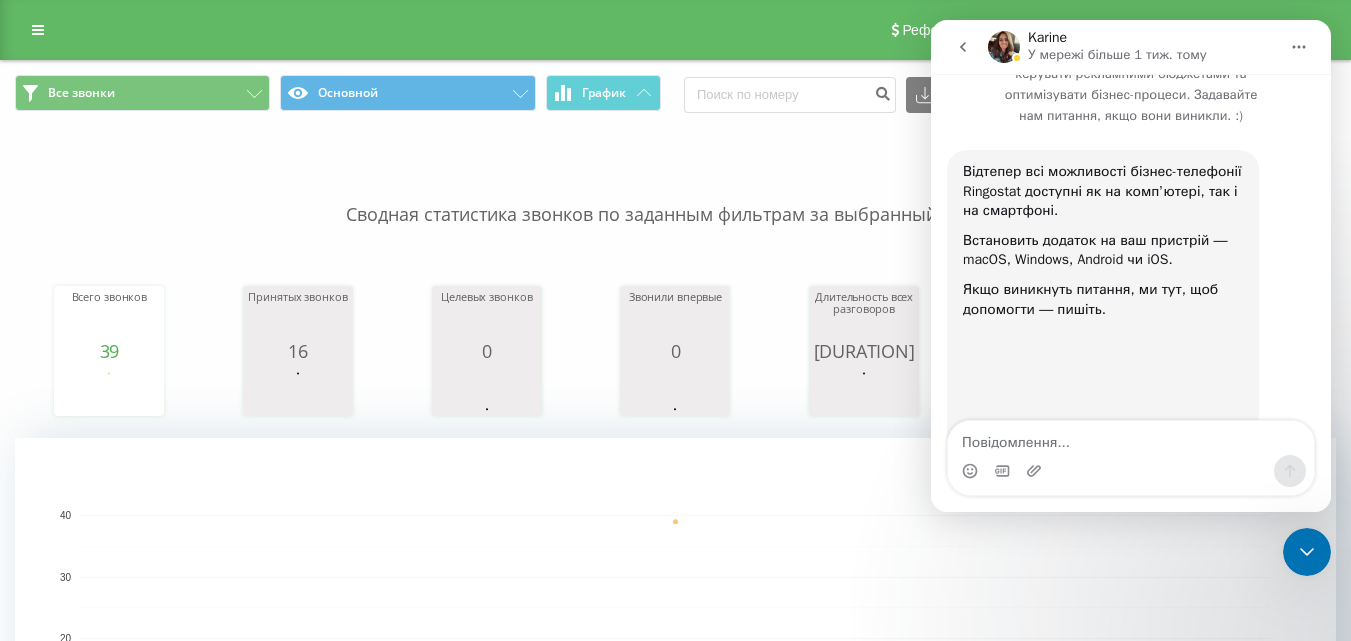 scroll, scrollTop: 166, scrollLeft: 0, axis: vertical 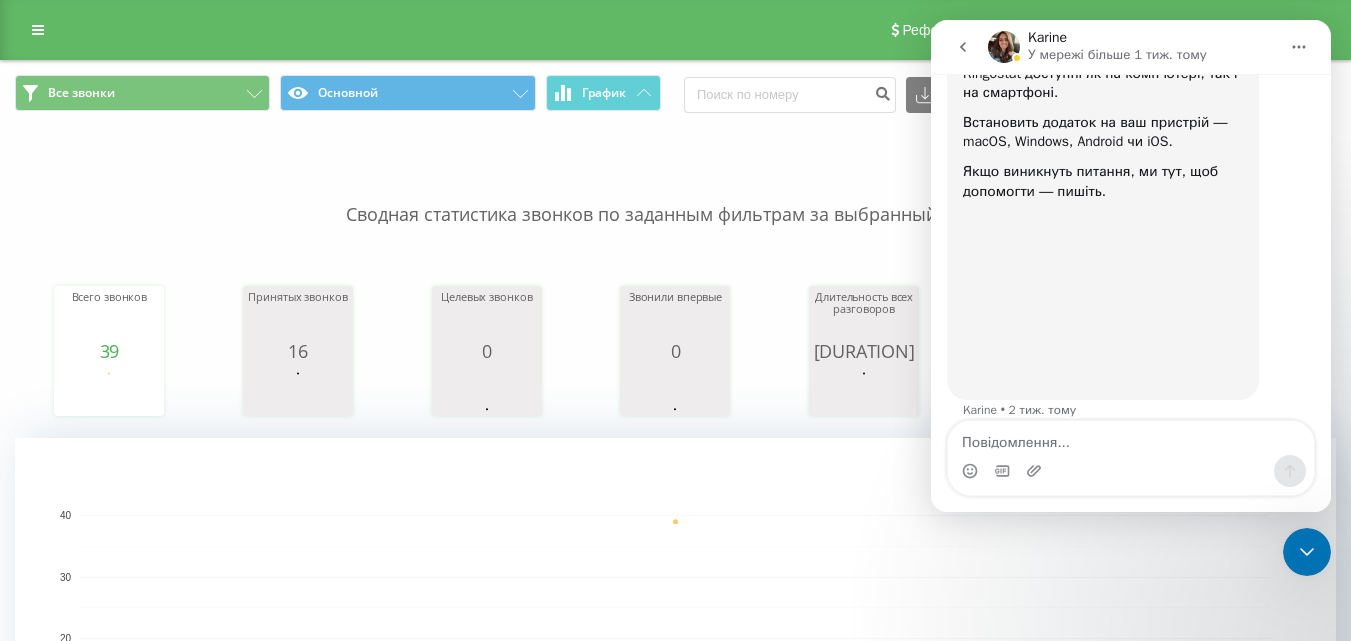 click 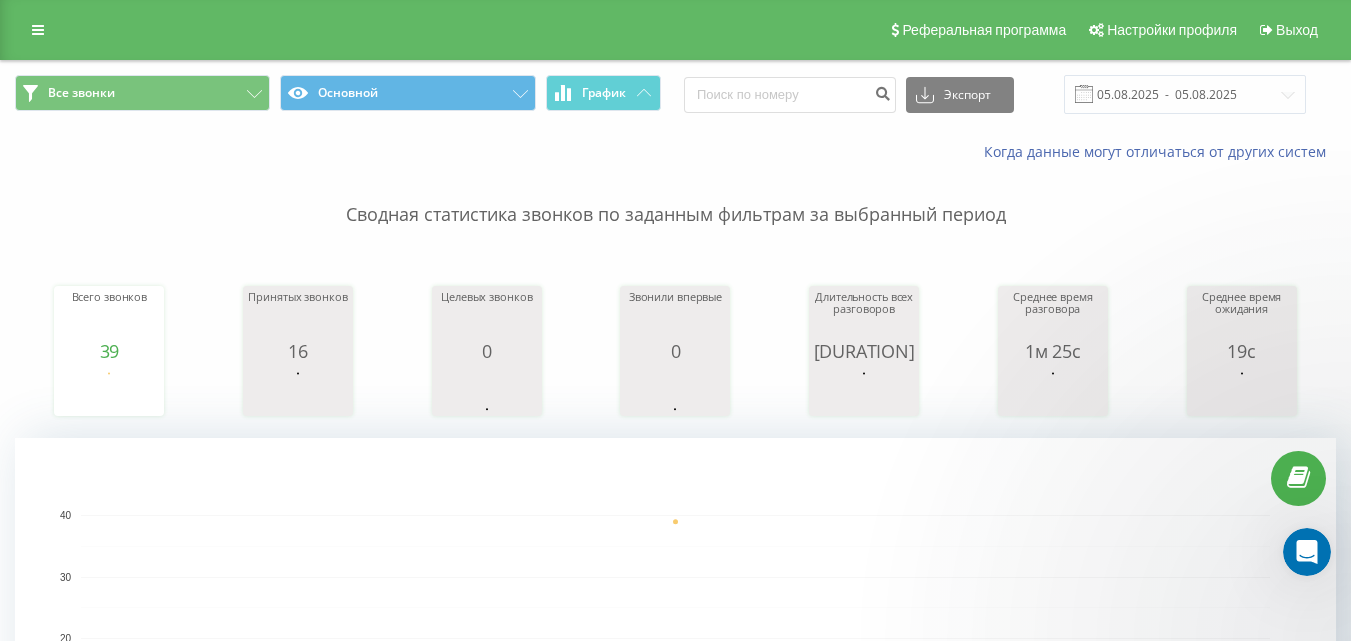 scroll, scrollTop: 0, scrollLeft: 0, axis: both 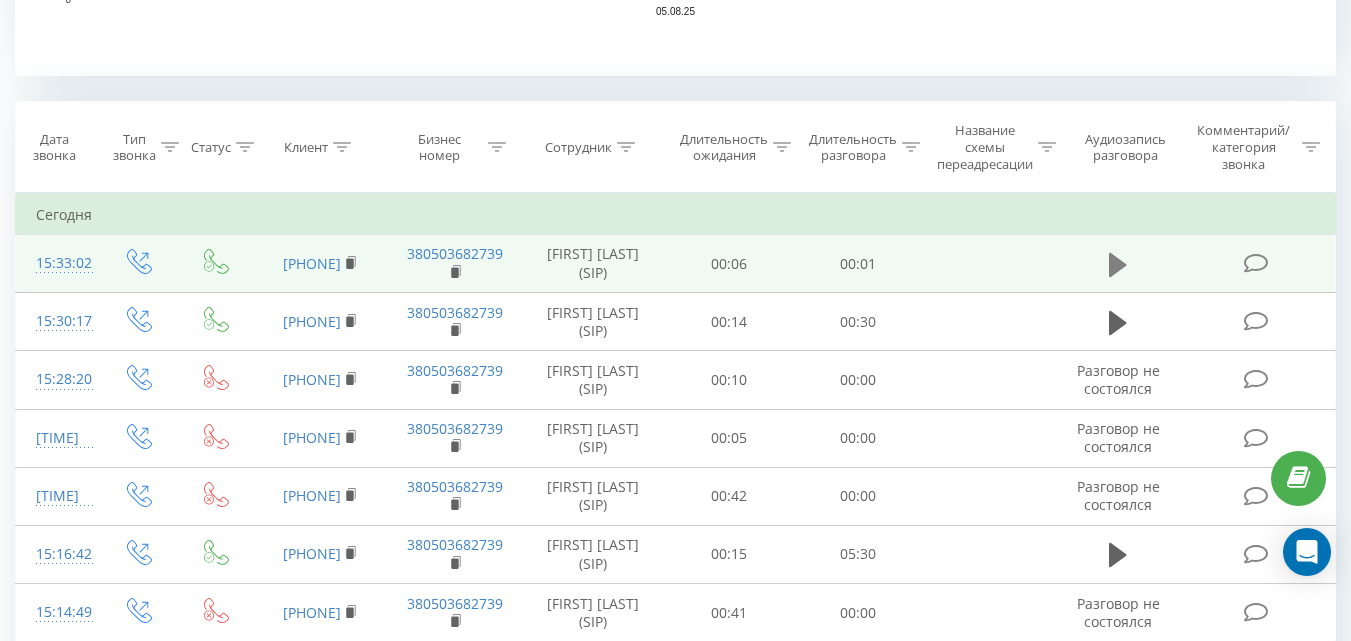 click 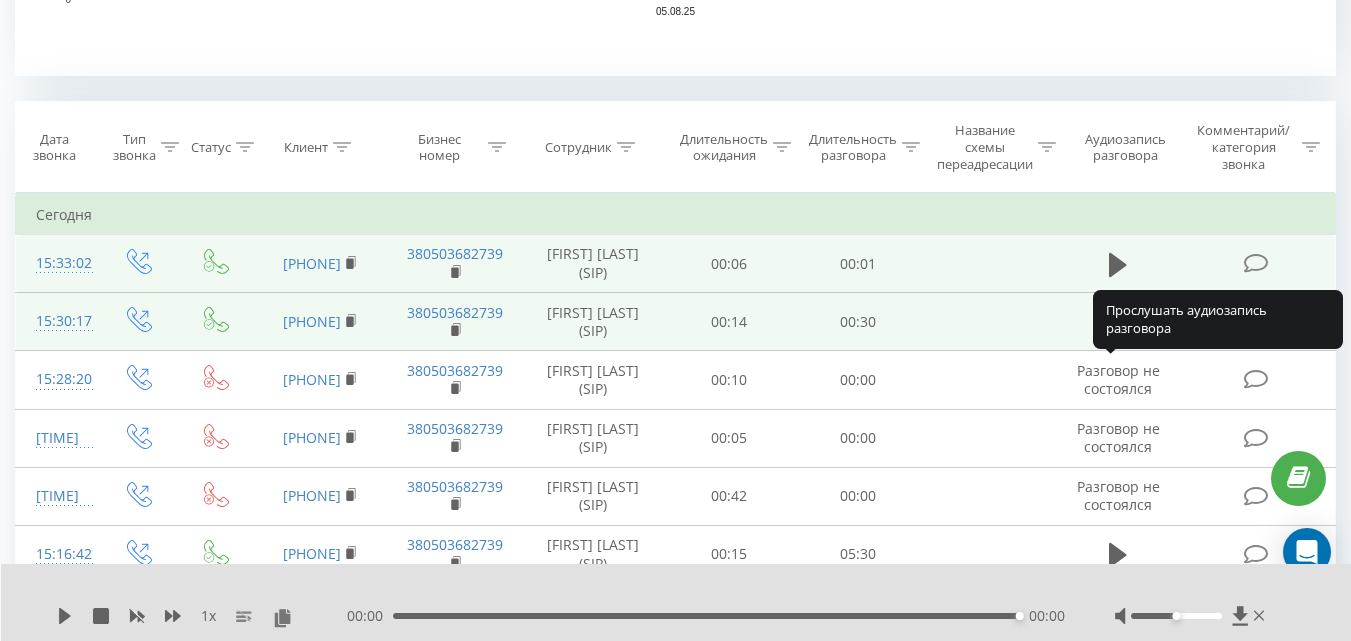 click 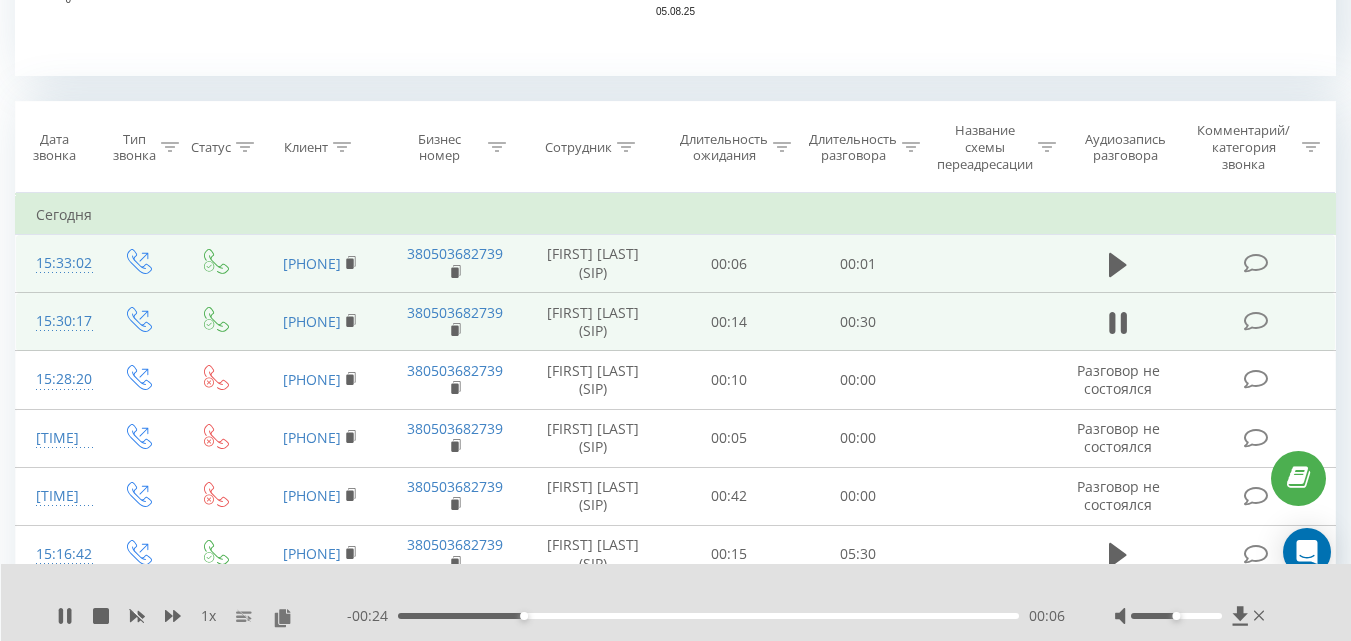 drag, startPoint x: 1180, startPoint y: 619, endPoint x: 1199, endPoint y: 614, distance: 19.646883 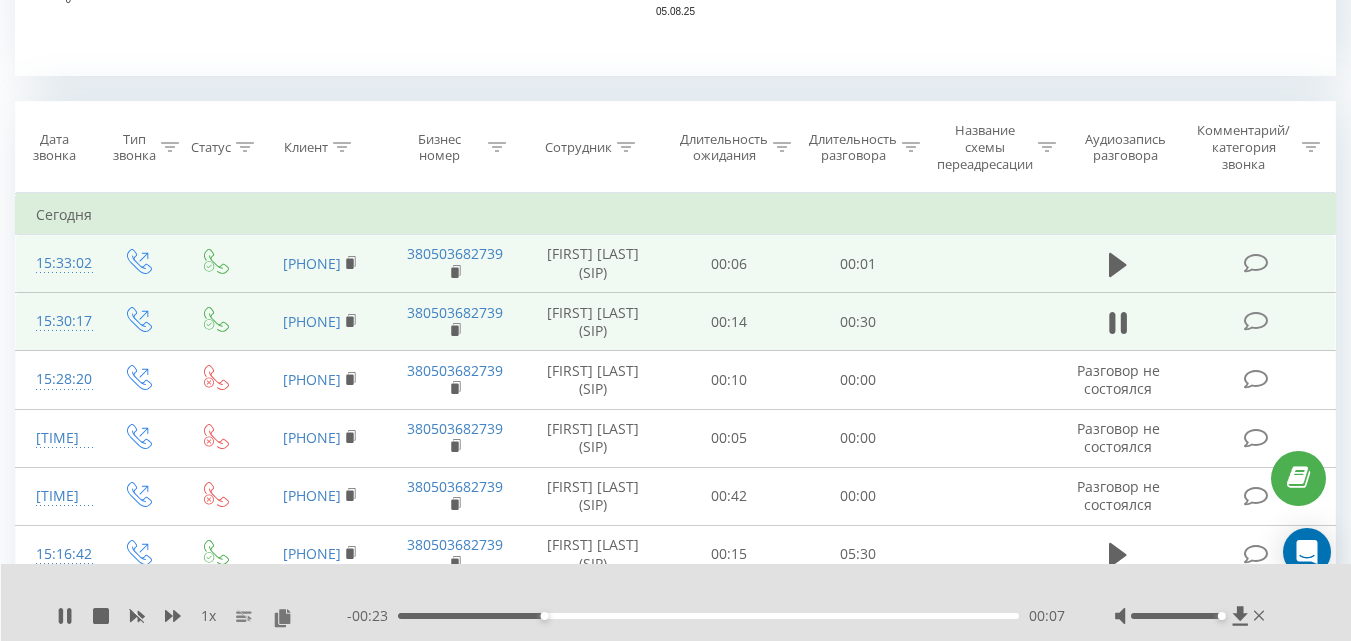 drag, startPoint x: 1212, startPoint y: 613, endPoint x: 1227, endPoint y: 612, distance: 15.033297 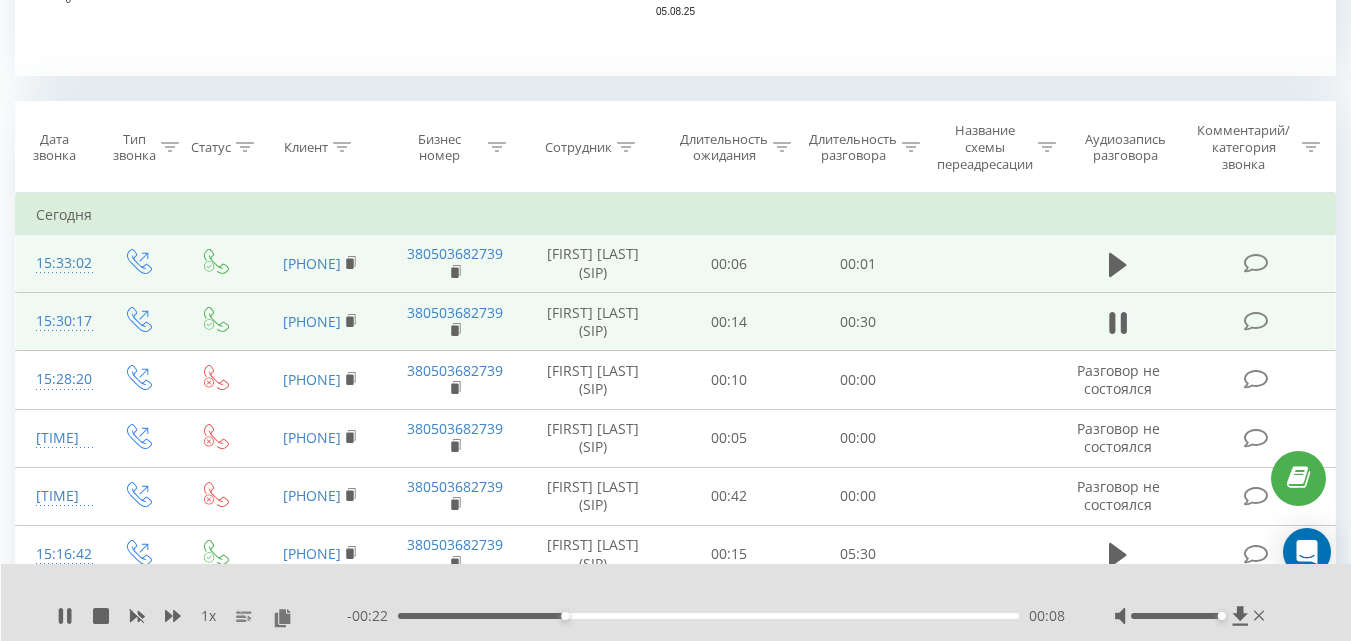 click at bounding box center [1222, 616] 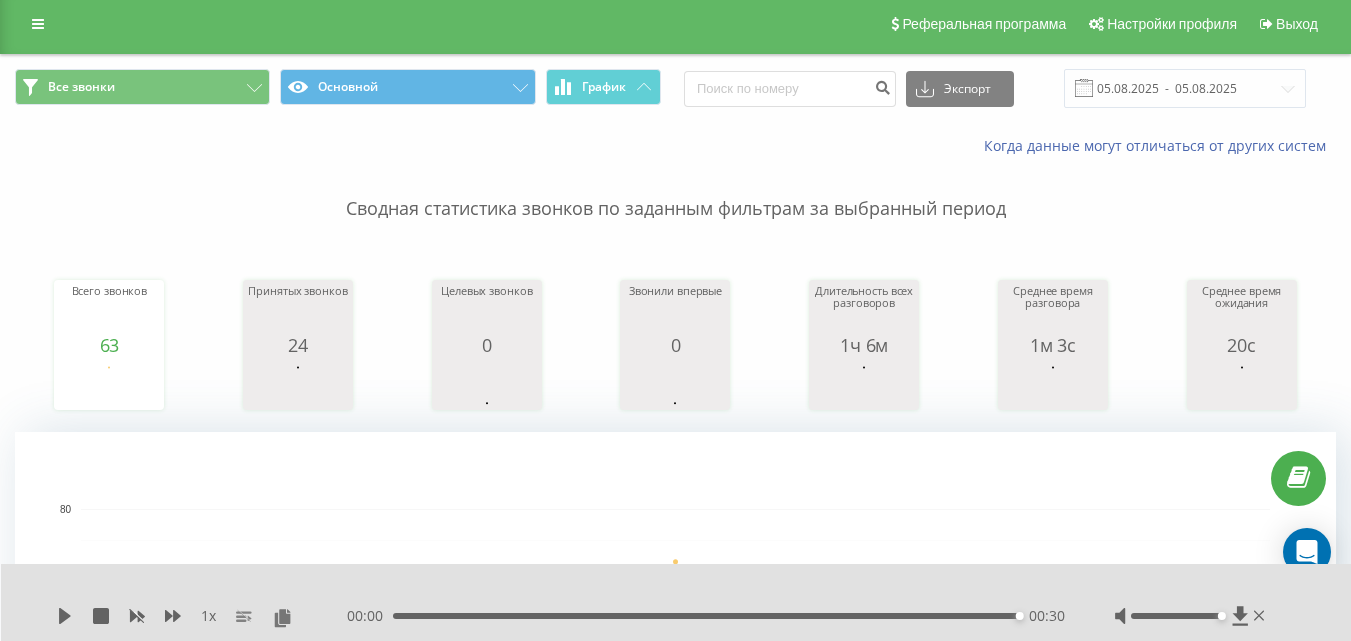 scroll, scrollTop: 0, scrollLeft: 0, axis: both 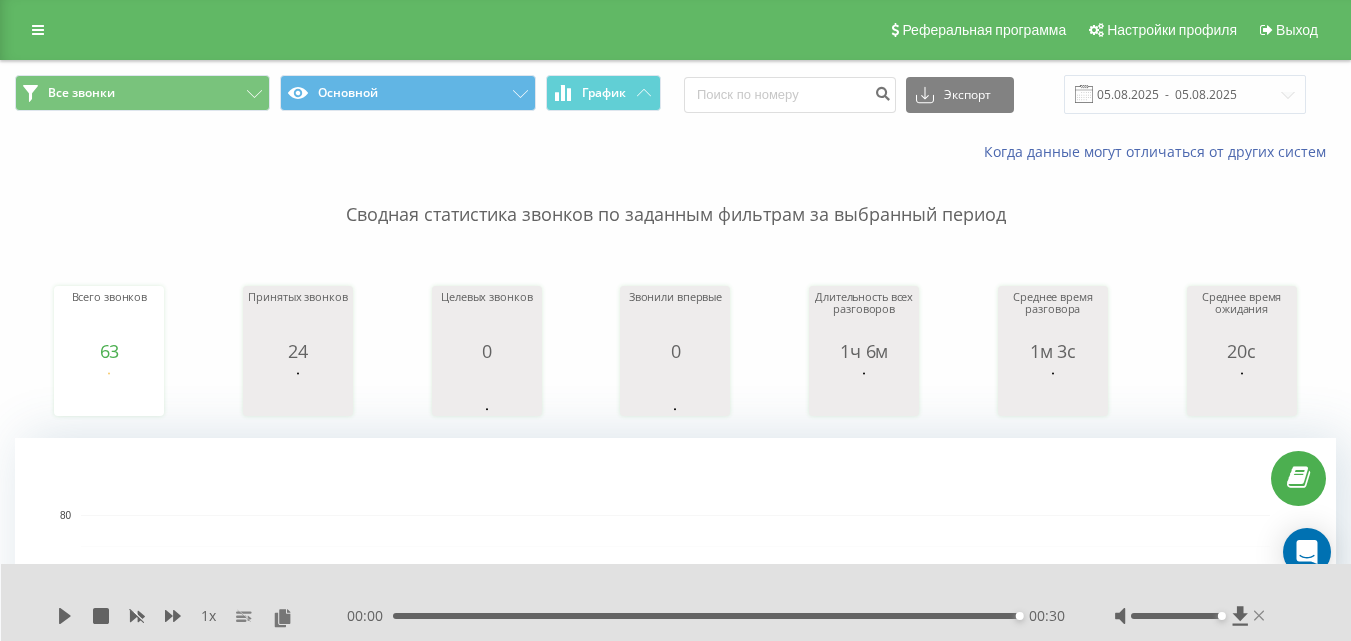 click 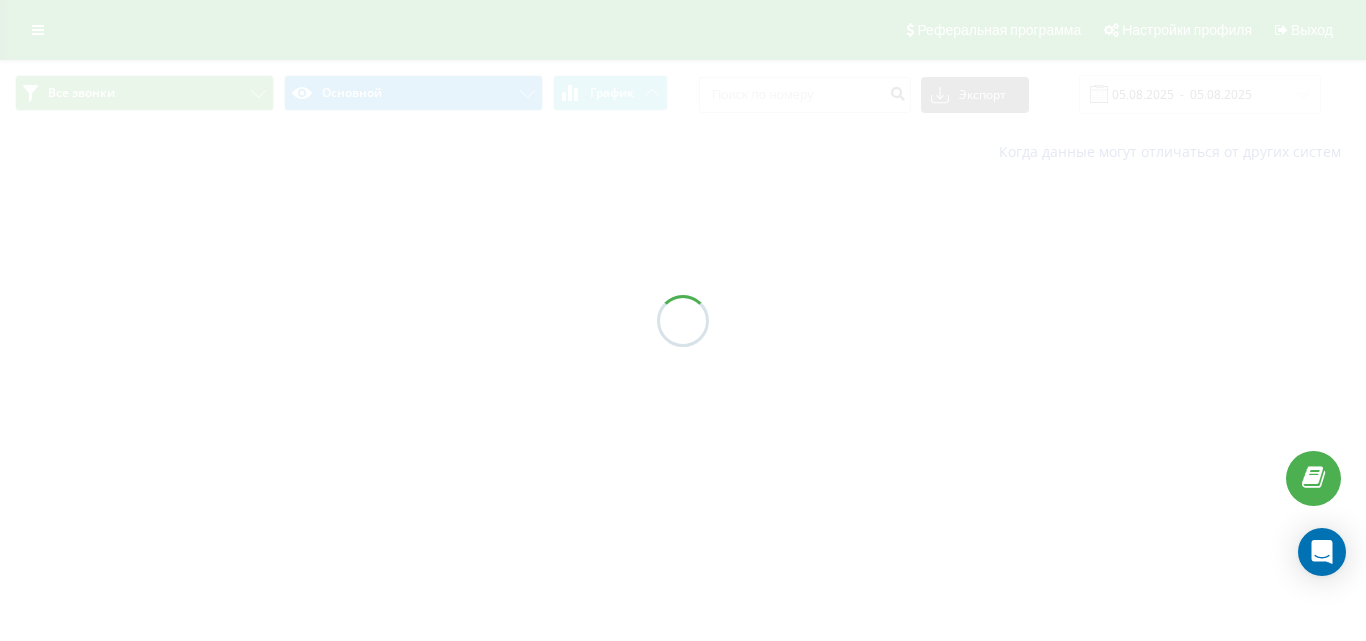 scroll, scrollTop: 0, scrollLeft: 0, axis: both 